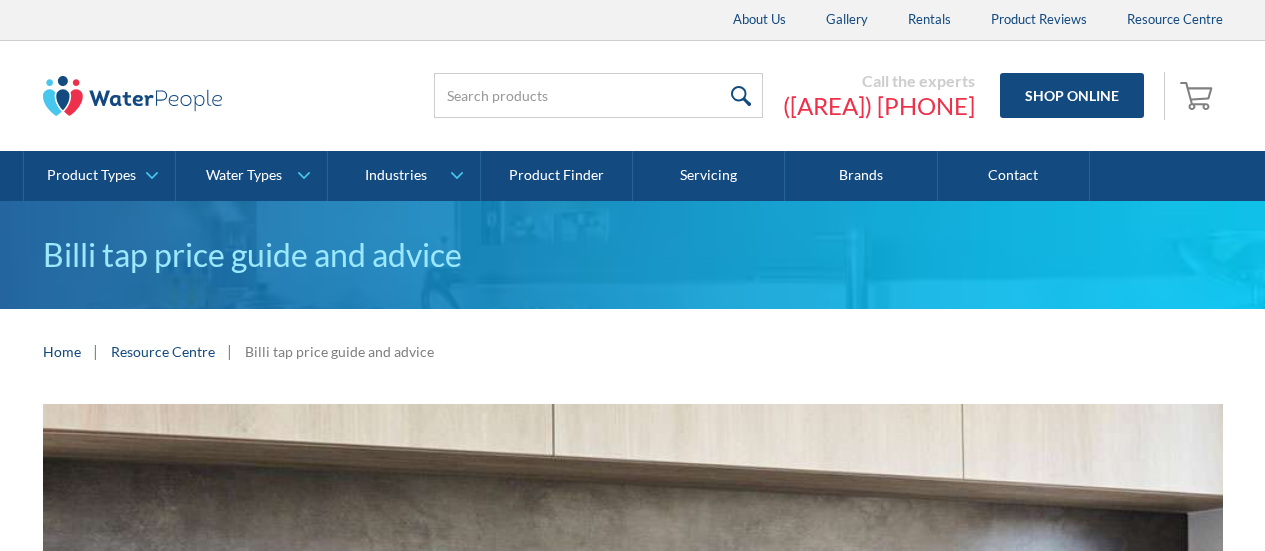 scroll, scrollTop: 430, scrollLeft: 0, axis: vertical 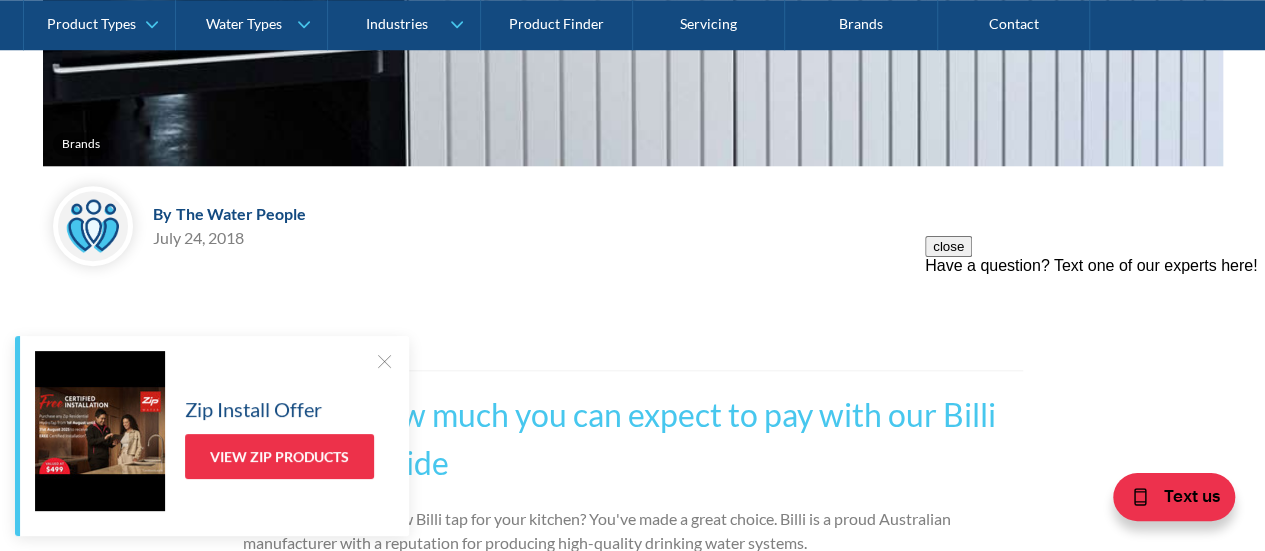 click at bounding box center (384, 361) 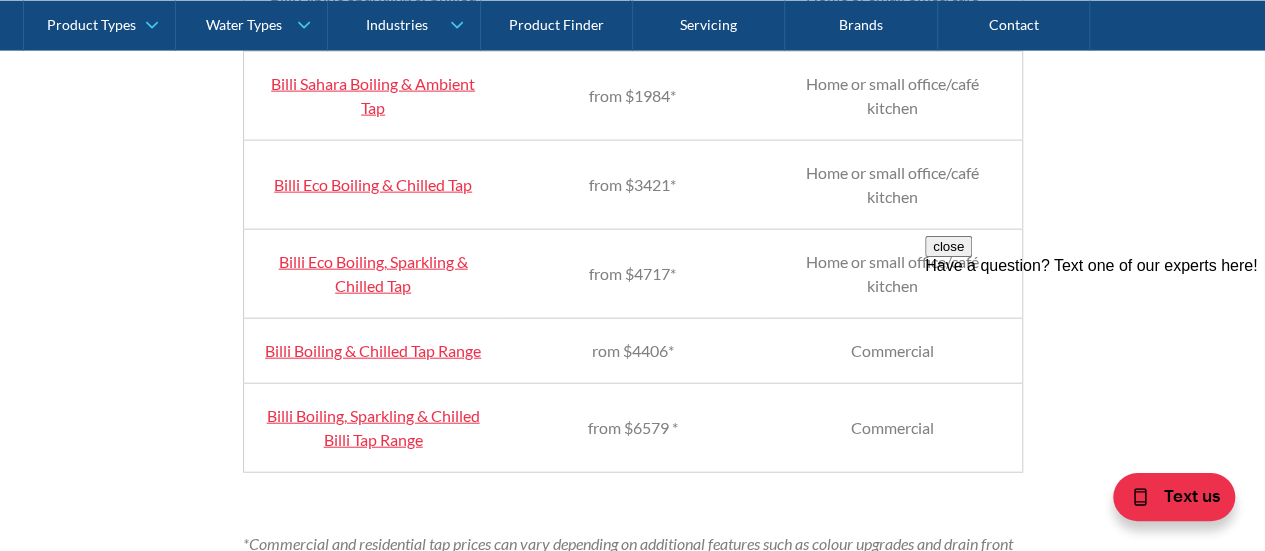 scroll, scrollTop: 2100, scrollLeft: 0, axis: vertical 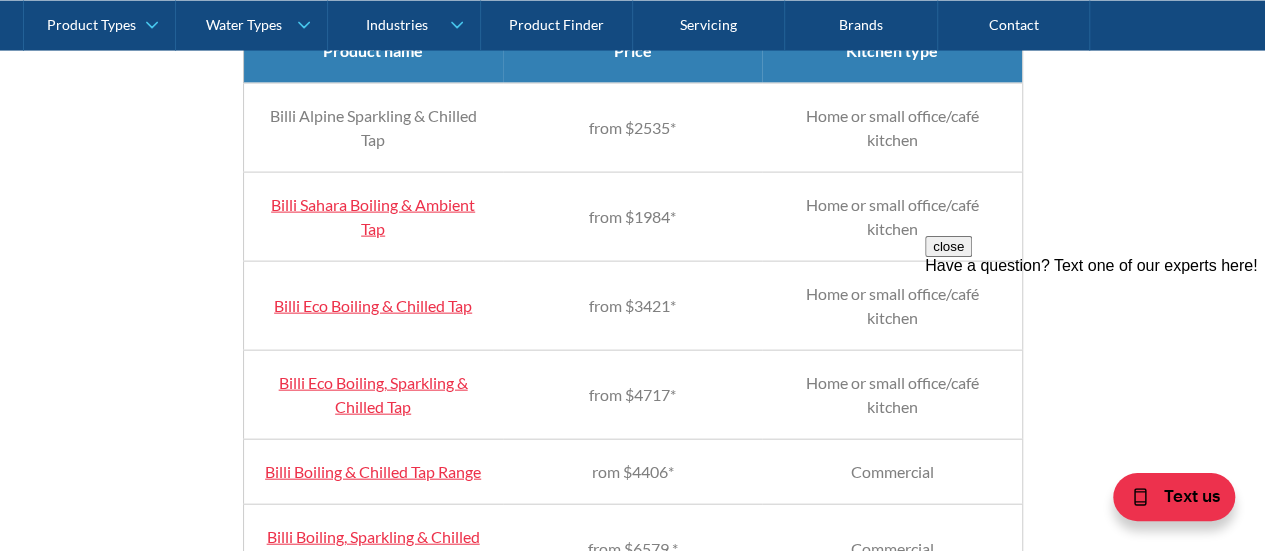 click on "Billi Eco Boiling & Chilled Tap" at bounding box center [373, 305] 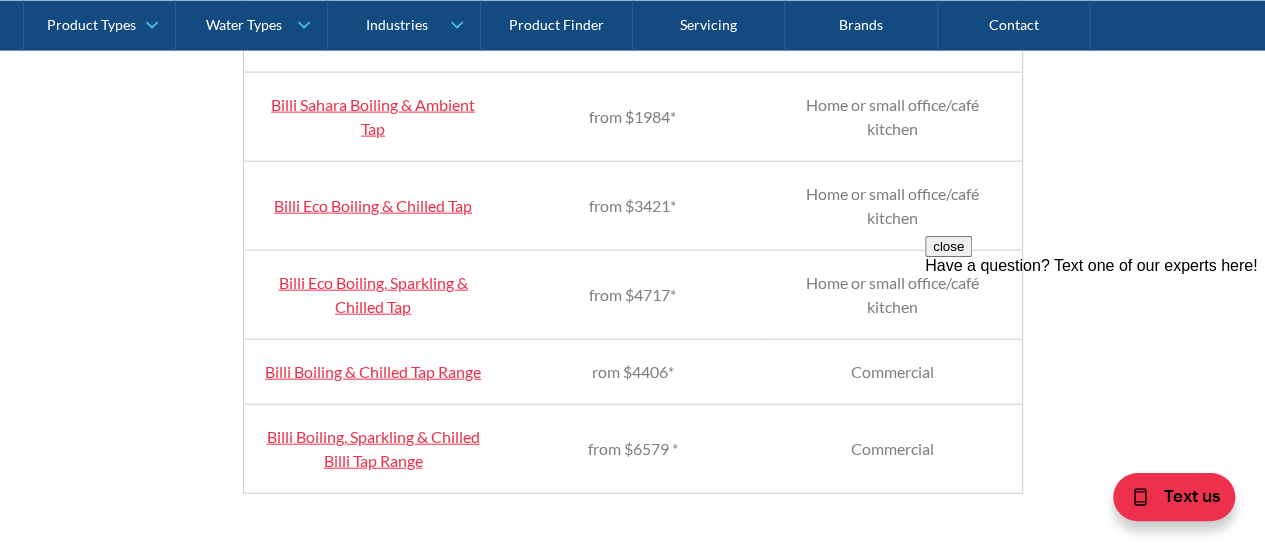 click on "Billi Eco Boiling & Chilled Tap" at bounding box center [373, 205] 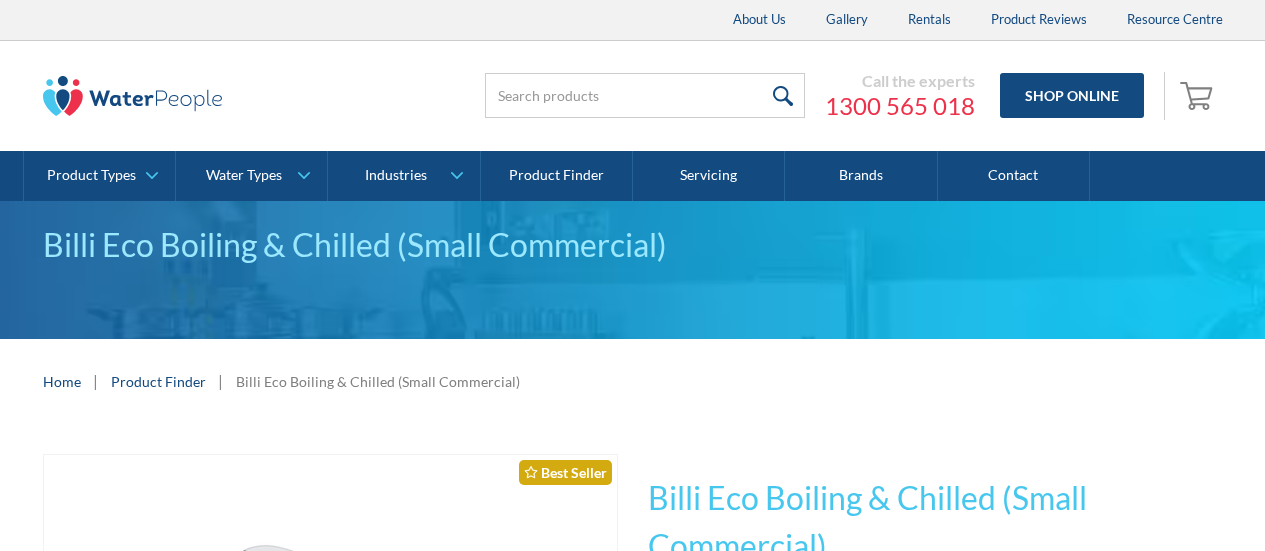 scroll, scrollTop: 0, scrollLeft: 0, axis: both 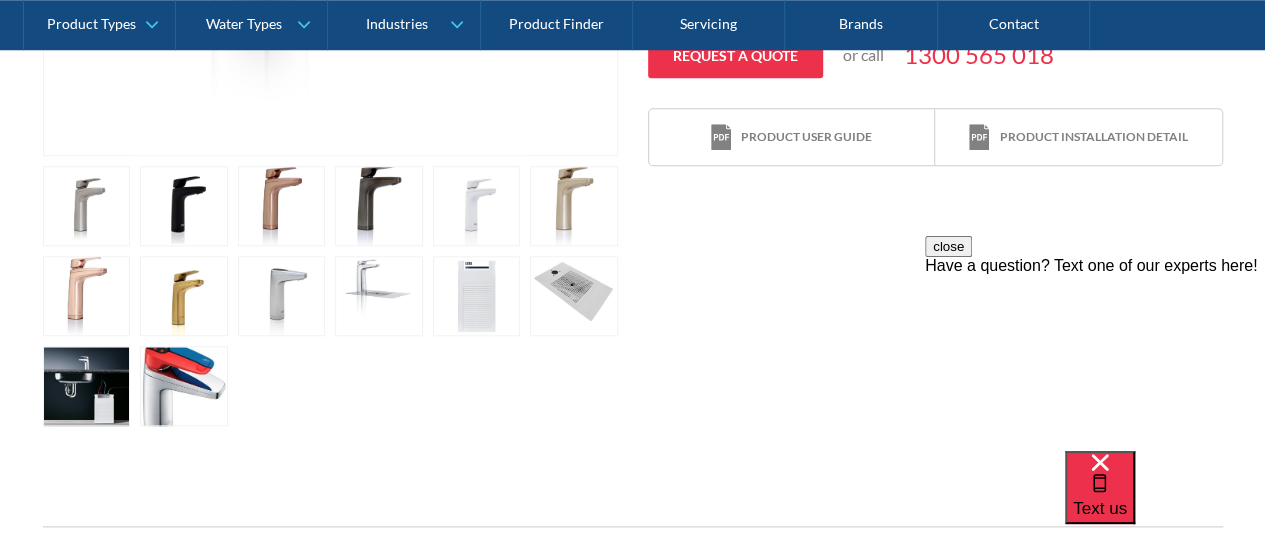click at bounding box center [87, 206] 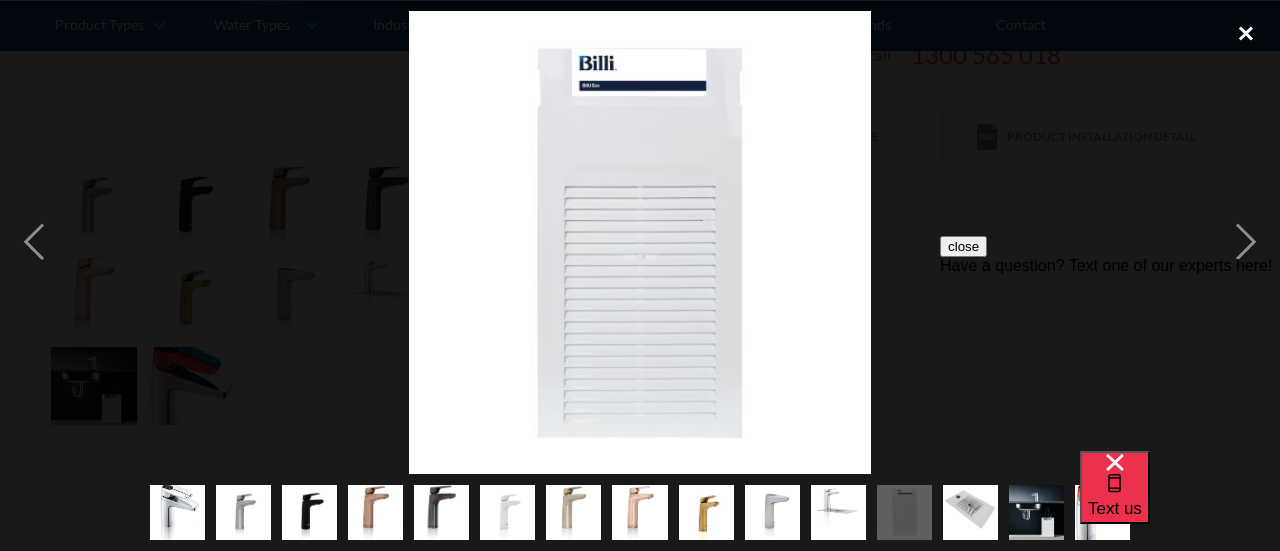 click at bounding box center (1246, 33) 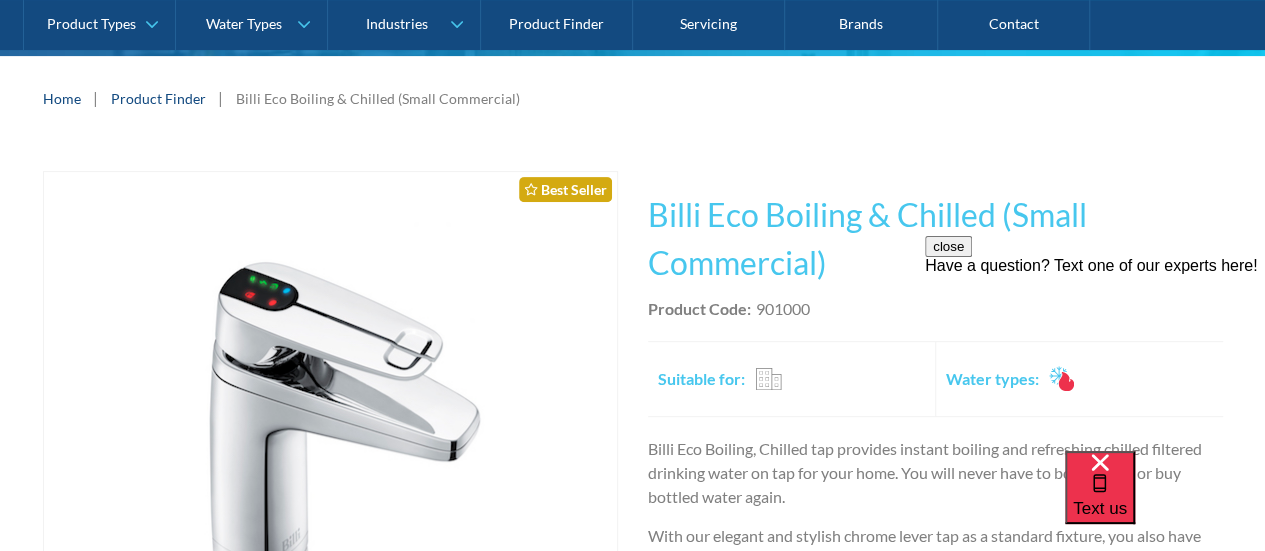 scroll, scrollTop: 0, scrollLeft: 0, axis: both 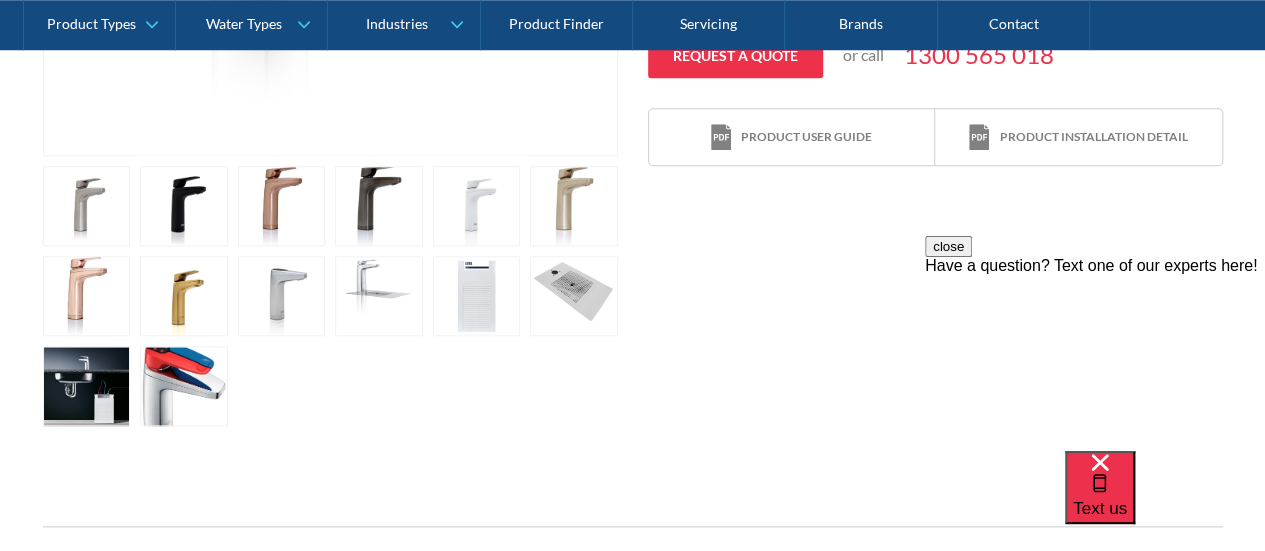 click at bounding box center [87, 206] 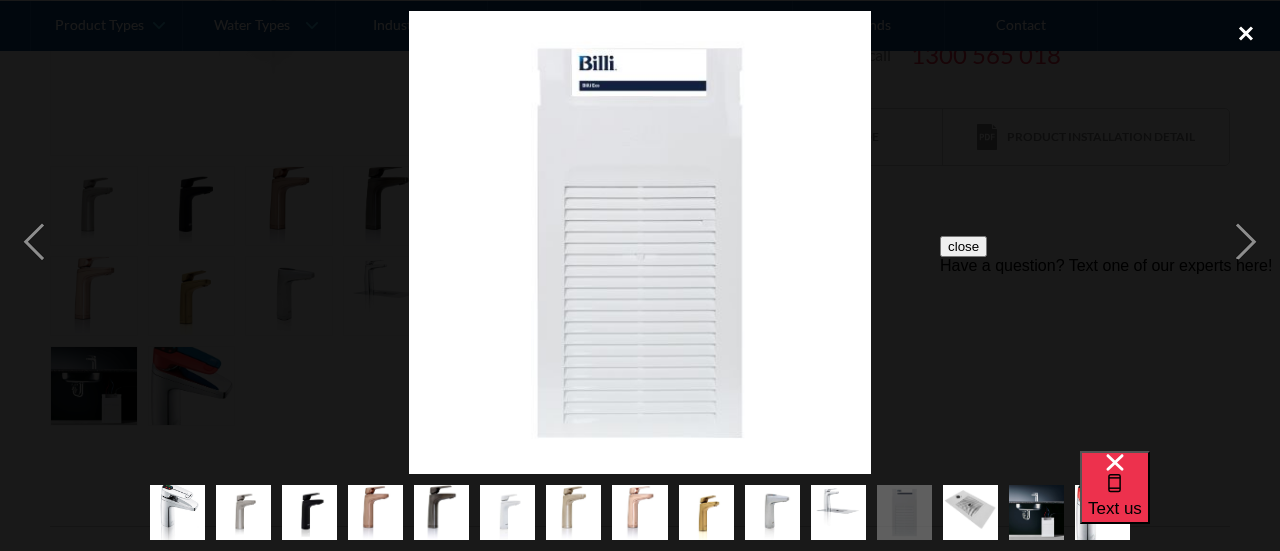 click at bounding box center [1246, 33] 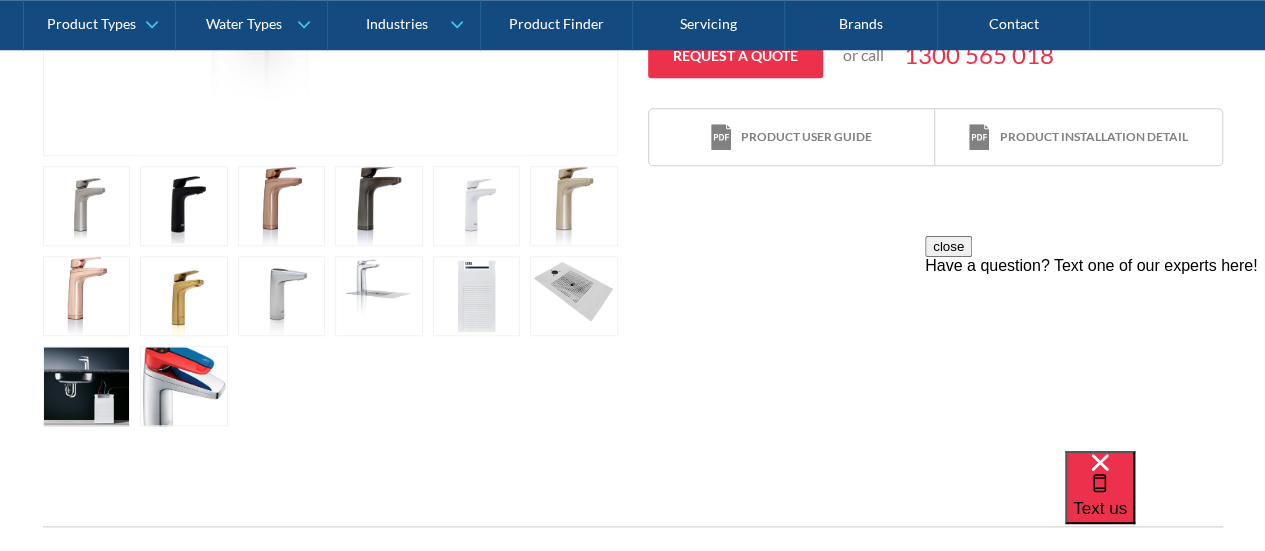 click at bounding box center [87, 206] 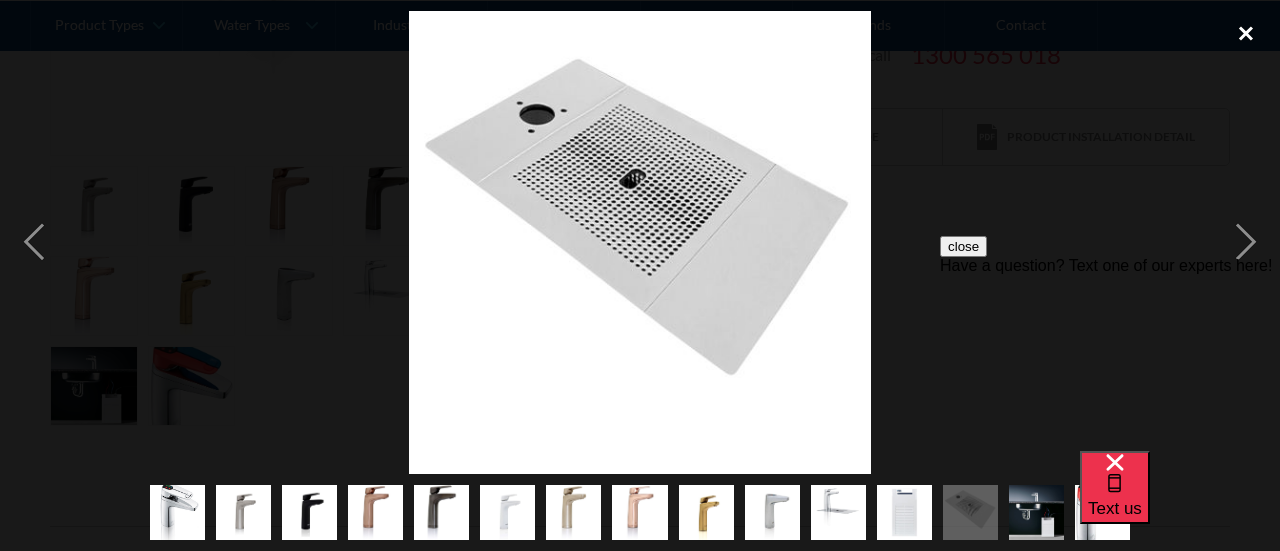 click at bounding box center (1246, 33) 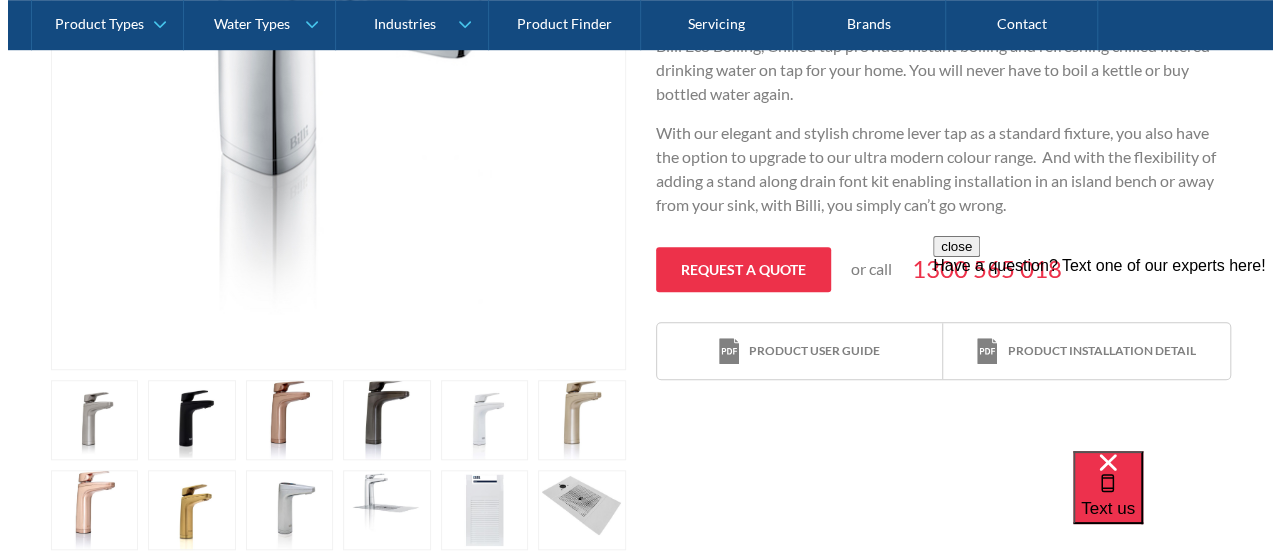 scroll, scrollTop: 900, scrollLeft: 0, axis: vertical 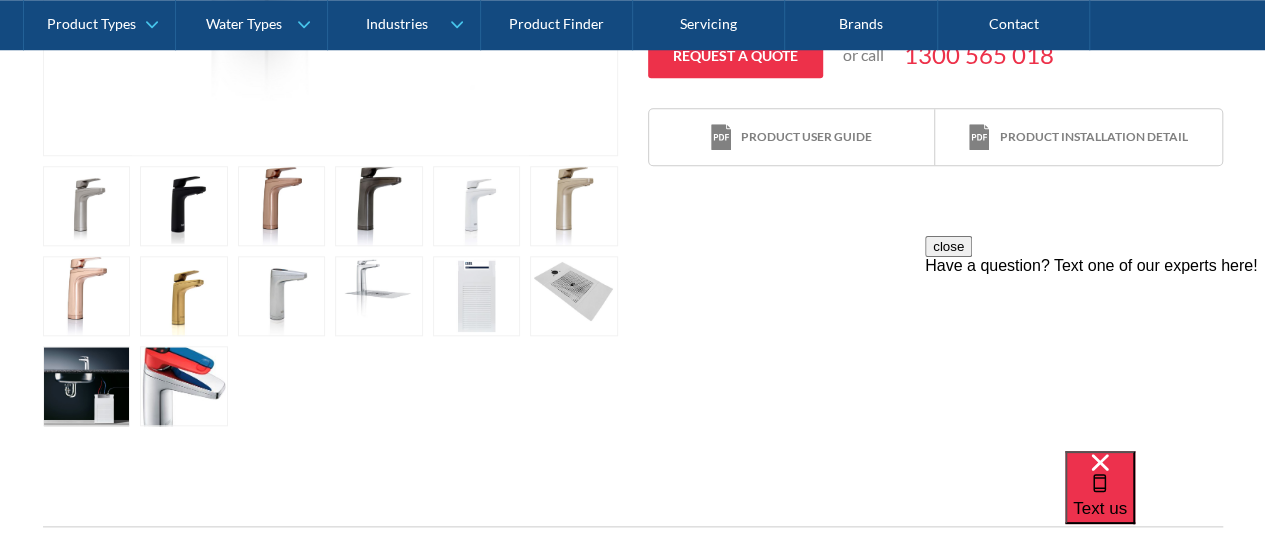 click at bounding box center (87, 206) 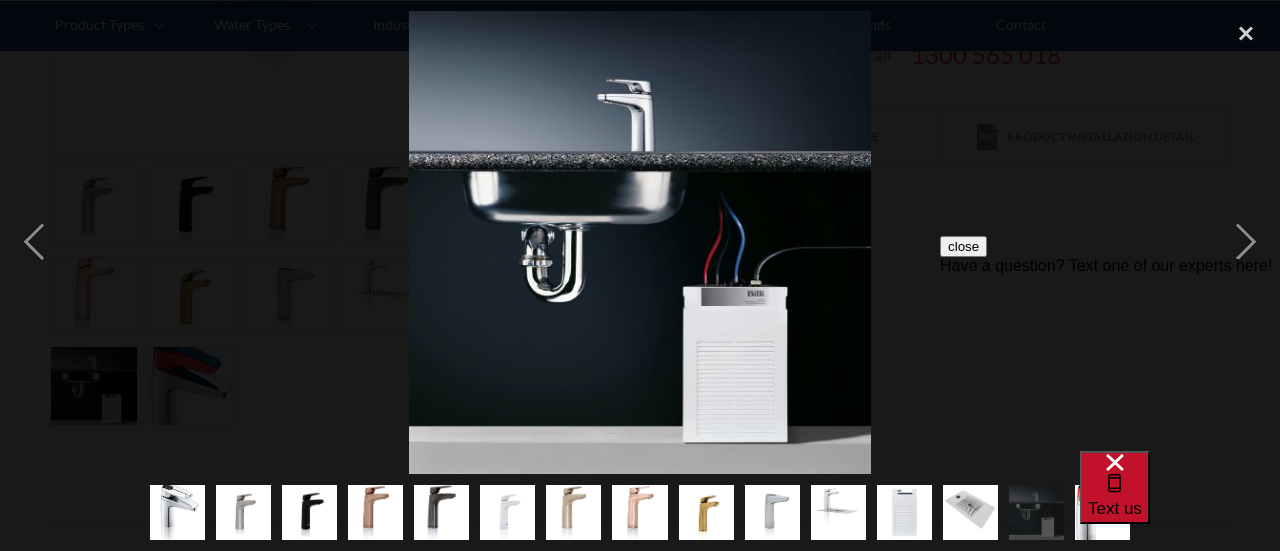 click on "Text us" at bounding box center [1115, 508] 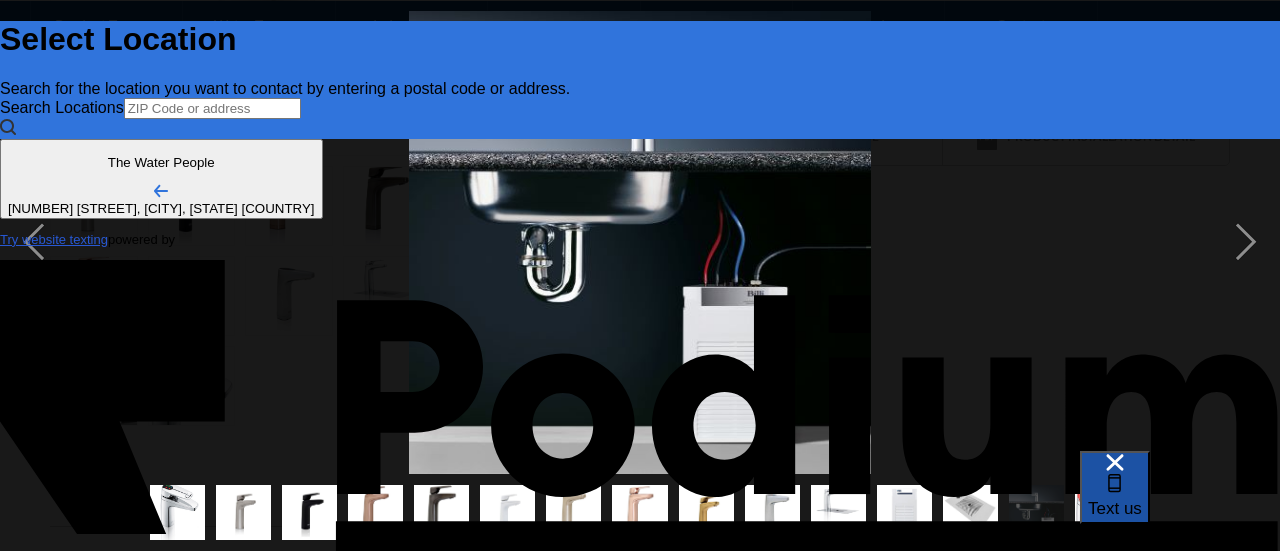 scroll, scrollTop: 0, scrollLeft: 0, axis: both 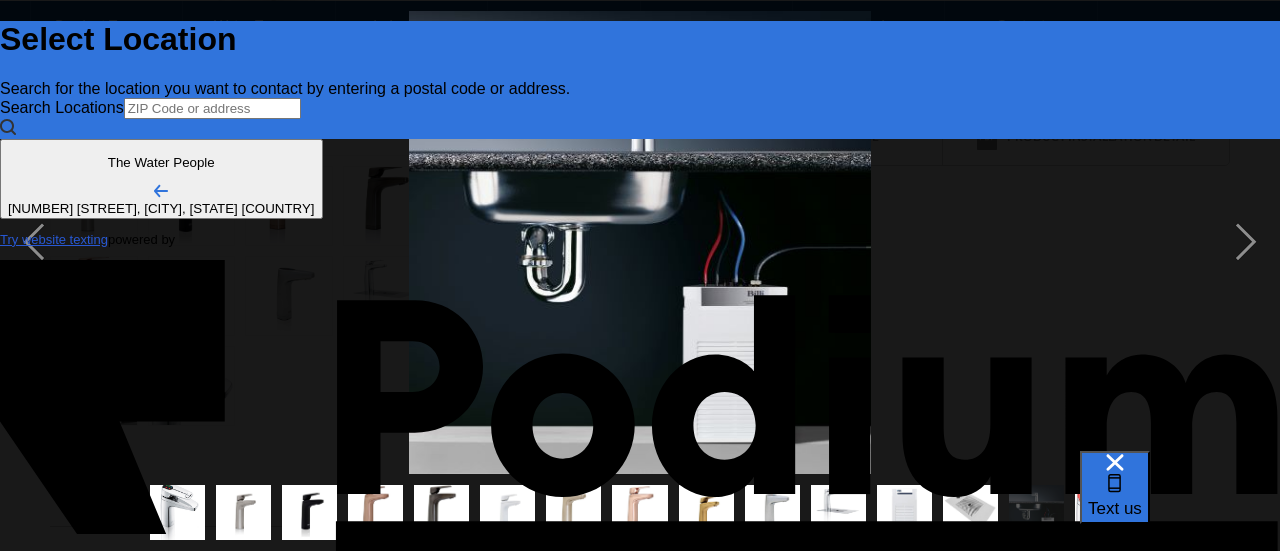 type on "[FIRST] [LAST]" 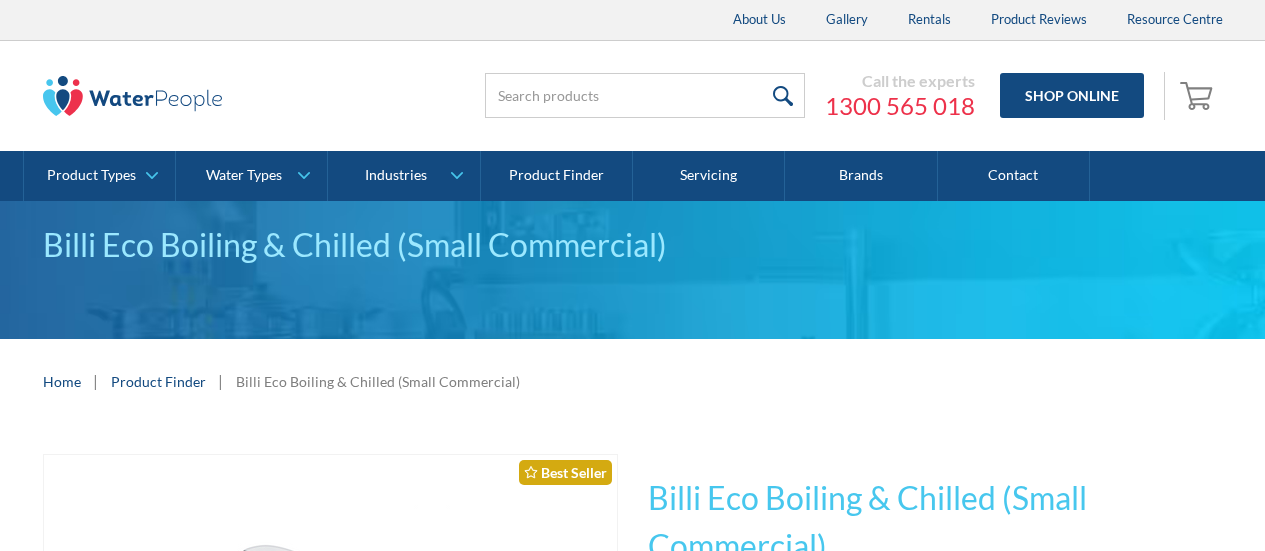 scroll, scrollTop: 0, scrollLeft: 0, axis: both 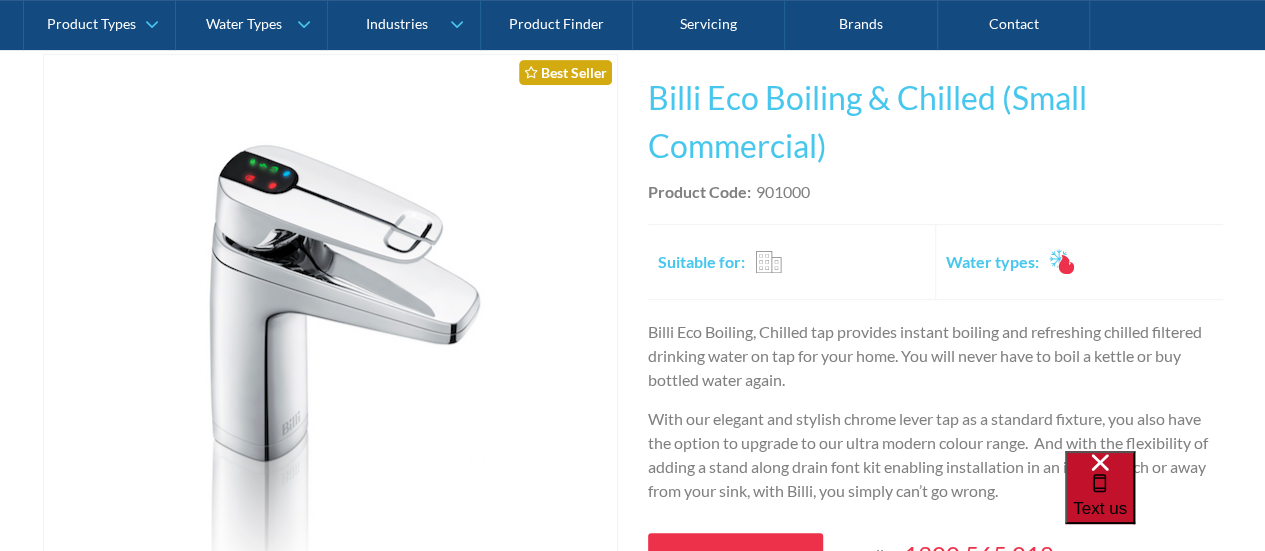 click on "Text us" at bounding box center [1100, 508] 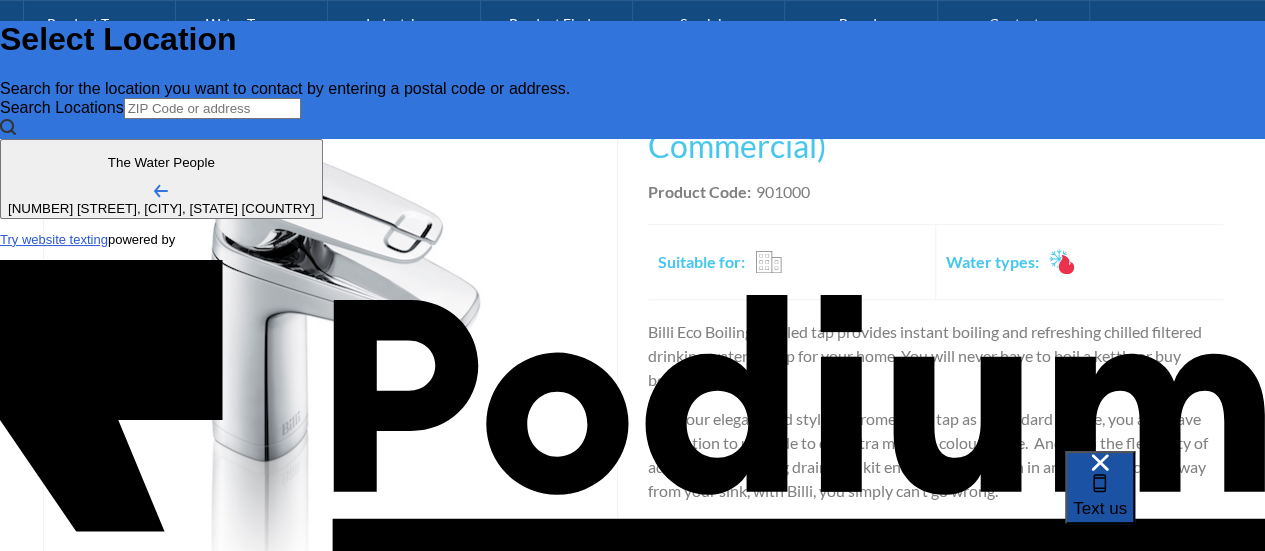 scroll, scrollTop: 0, scrollLeft: 0, axis: both 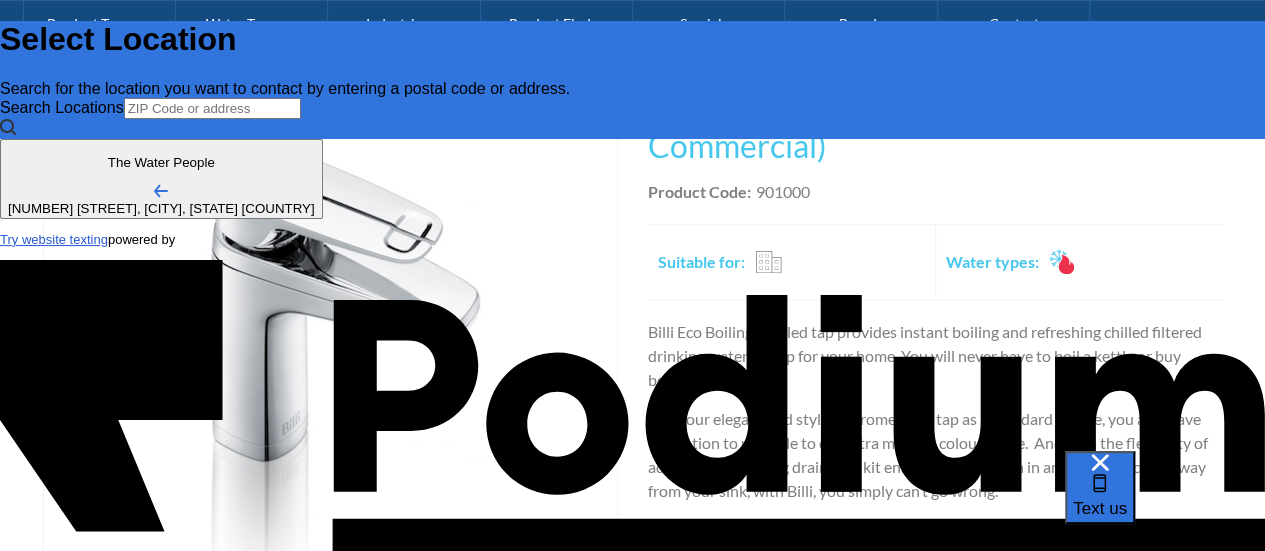 click on "just checking on the measurements for a" at bounding box center (90, 790) 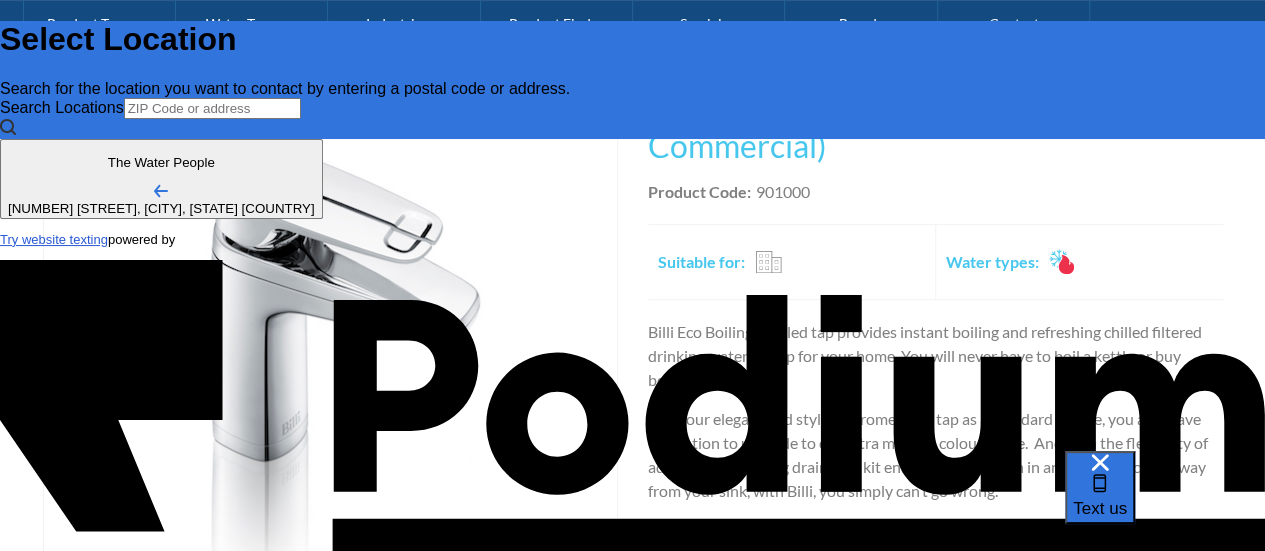 type on "x" 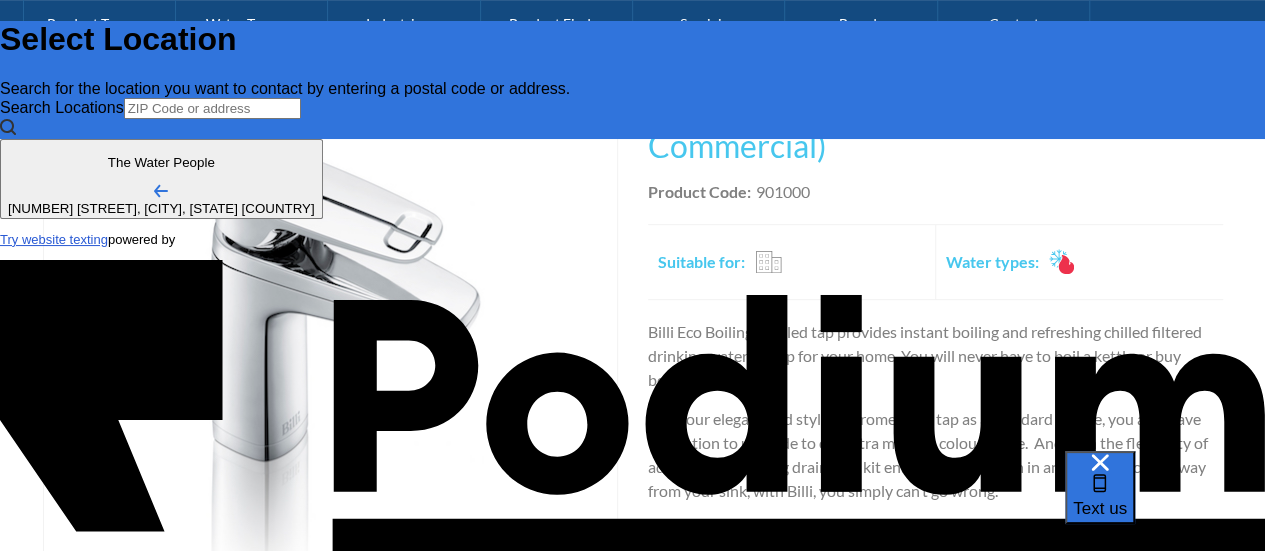 type on "just checking on the measurements for a 9" 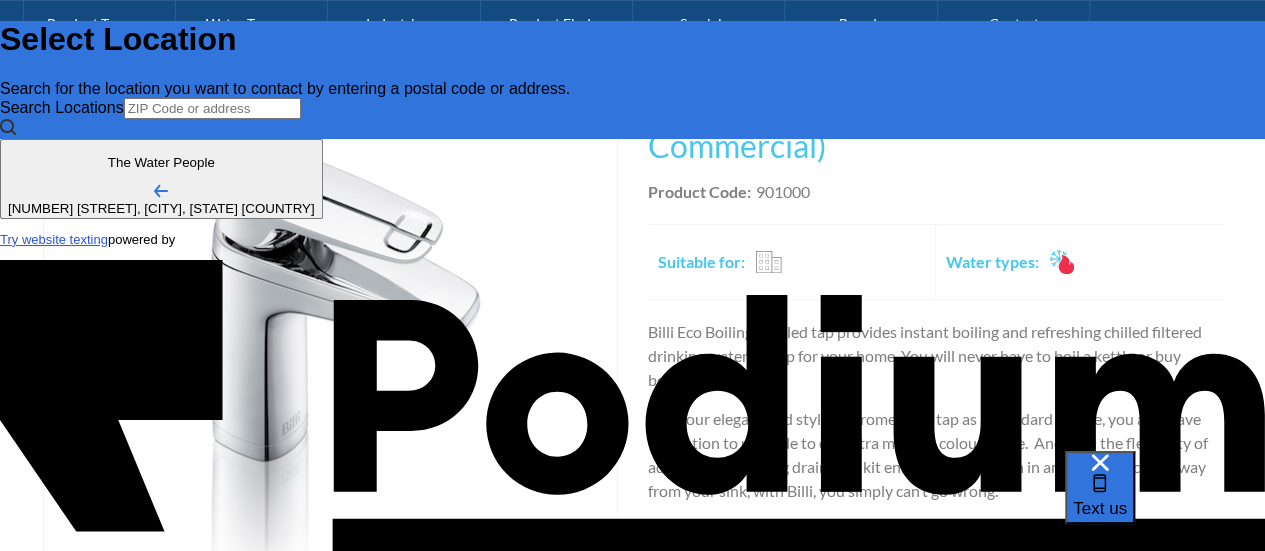 type on "just checking on the measurements for a 901000" 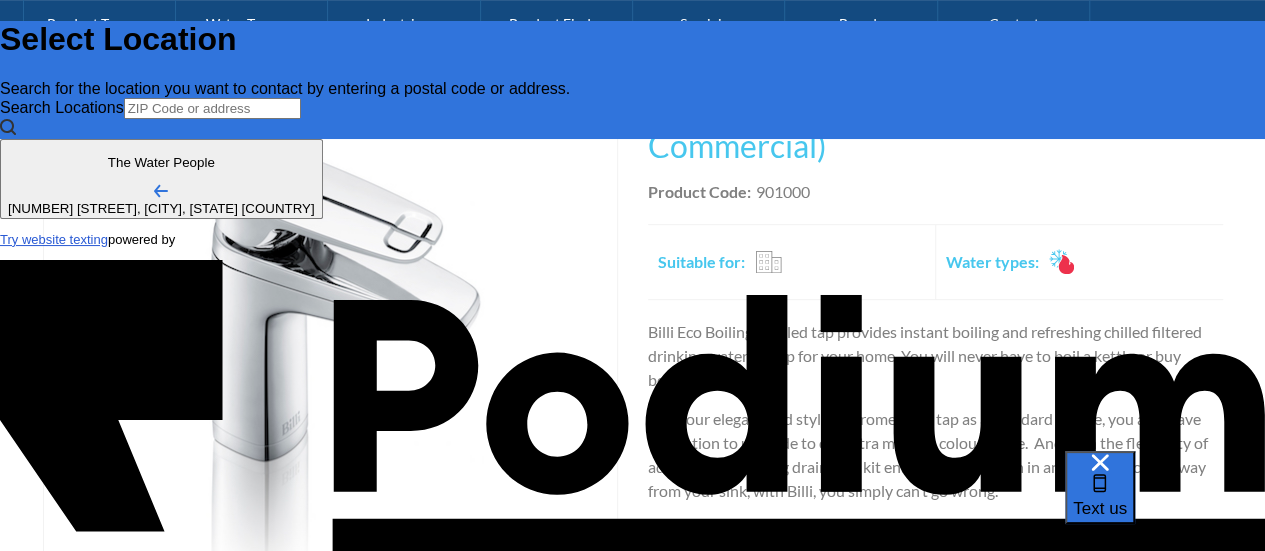 type on "x" 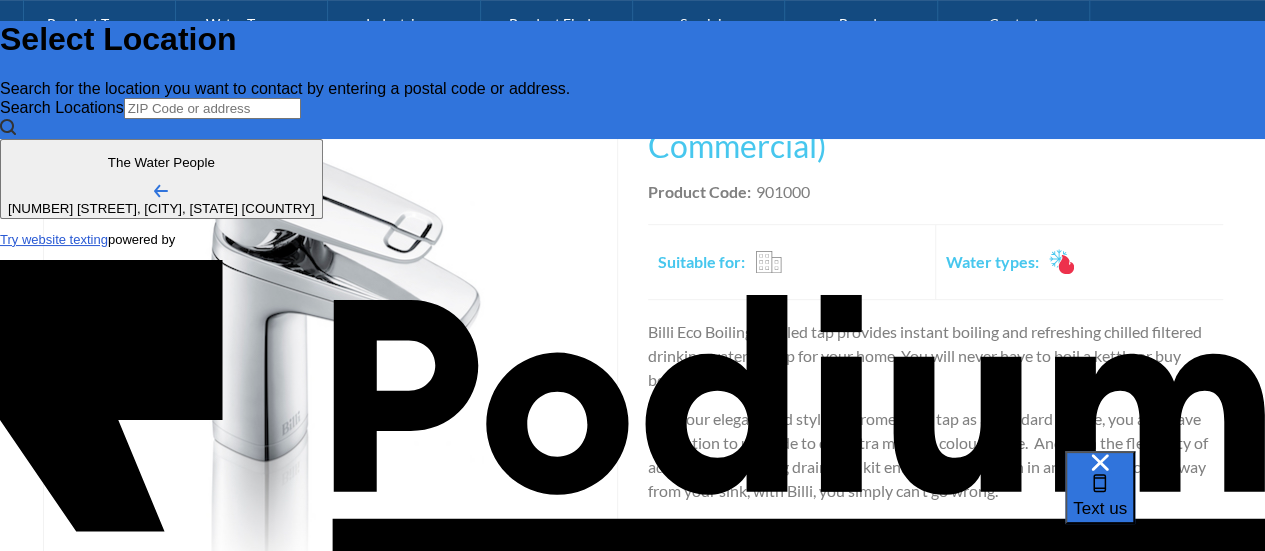 type on "[PHONE]" 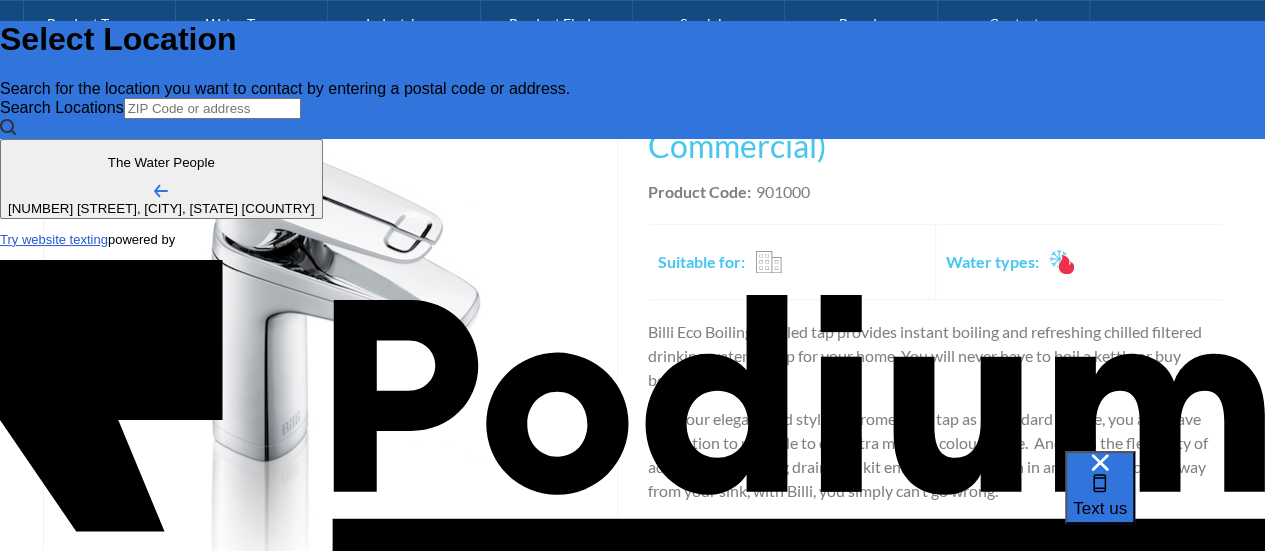 click on "Text us" at bounding box center [1165, 501] 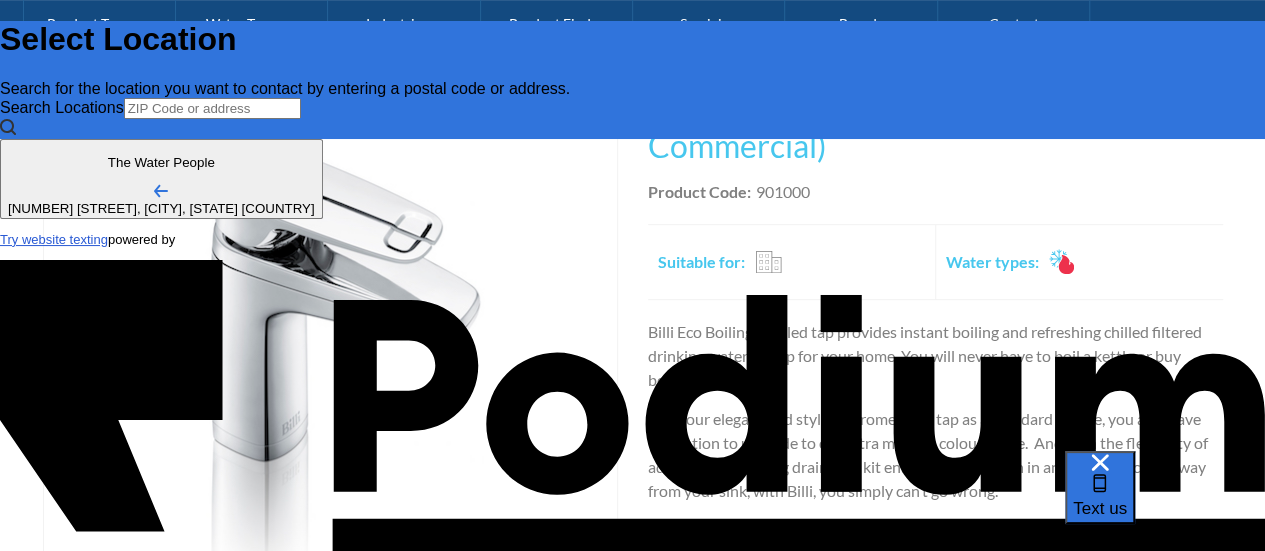 scroll, scrollTop: 0, scrollLeft: 0, axis: both 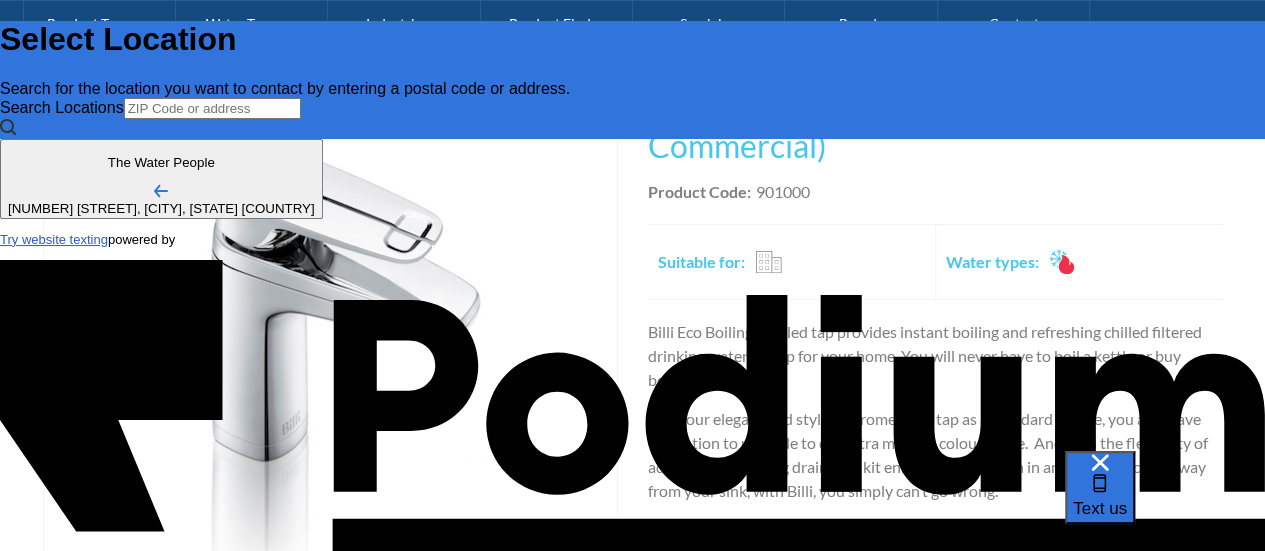 click on "Send" at bounding box center [23, 926] 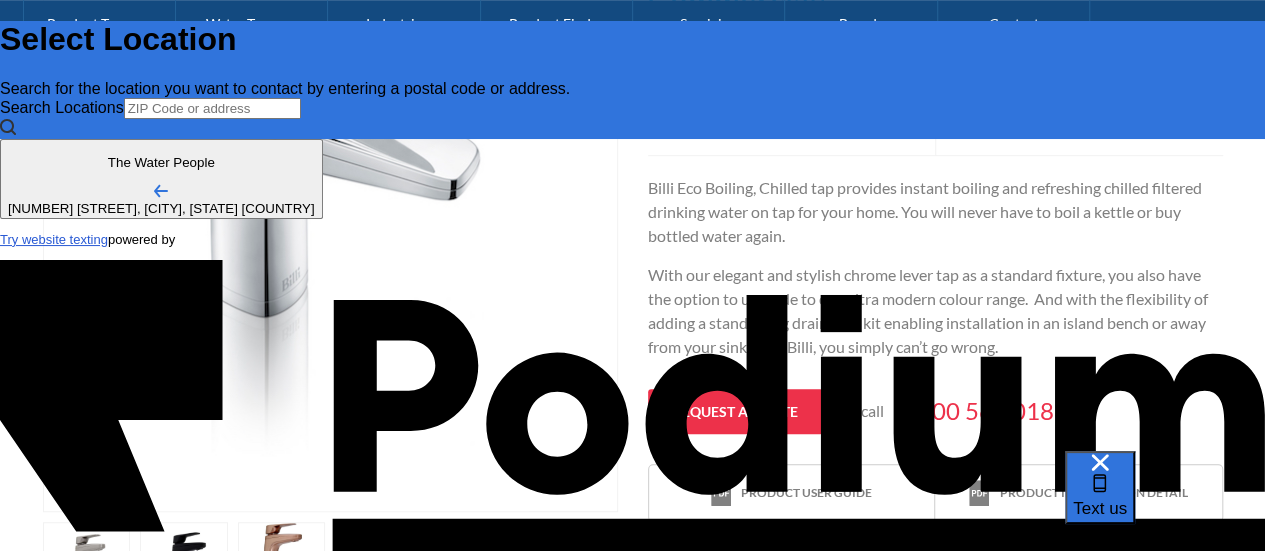 scroll, scrollTop: 600, scrollLeft: 0, axis: vertical 